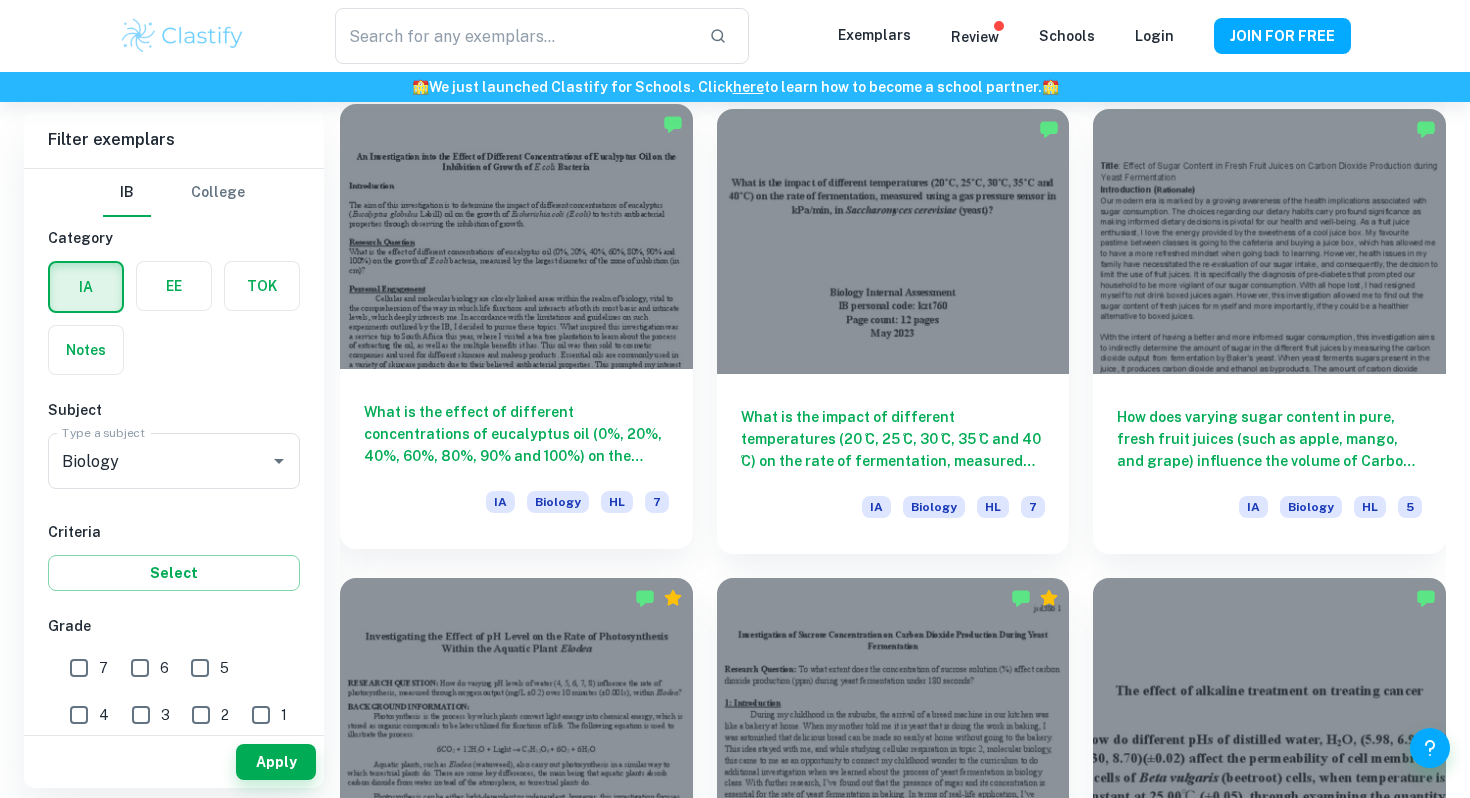 scroll, scrollTop: 4840, scrollLeft: 0, axis: vertical 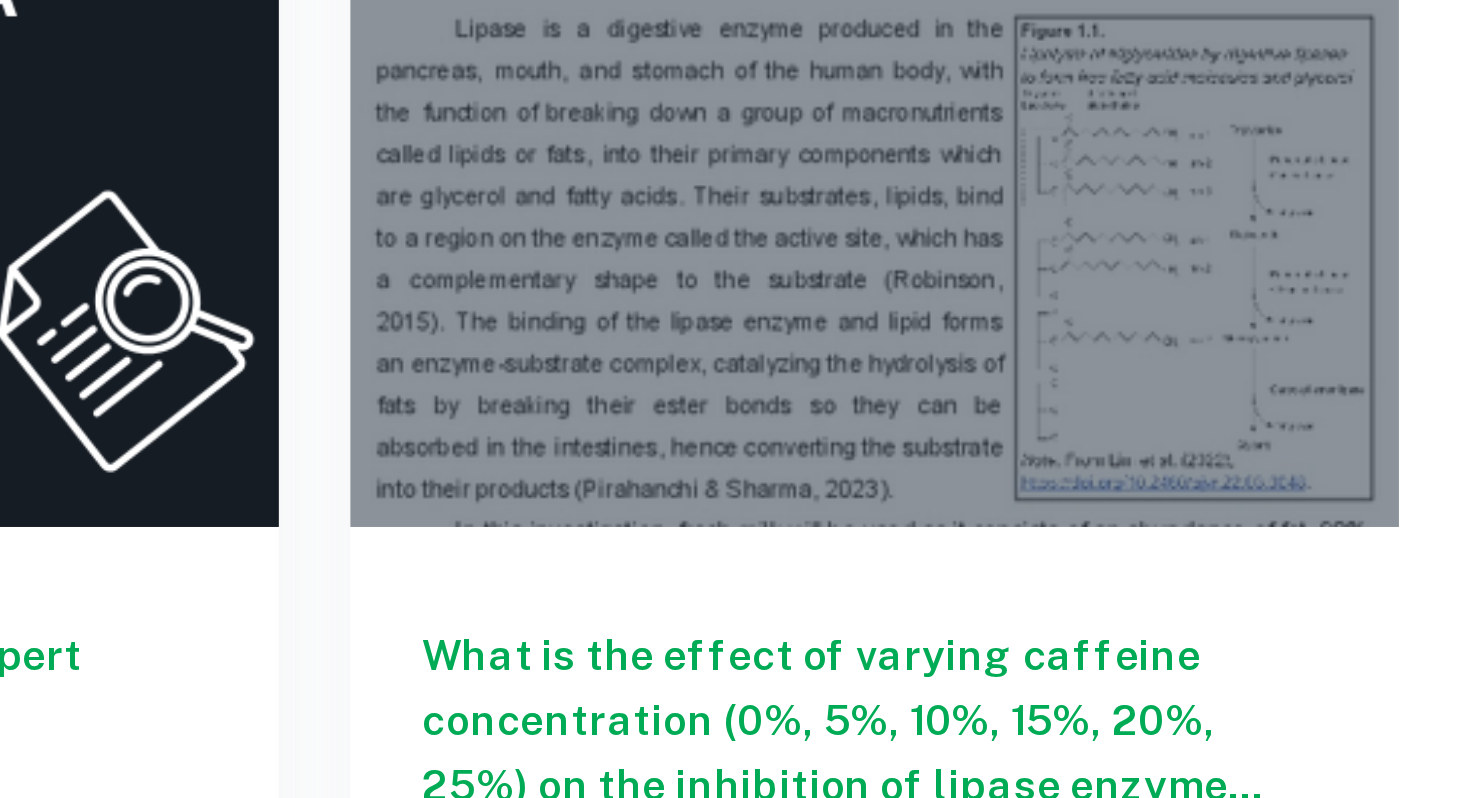 drag, startPoint x: 1469, startPoint y: 395, endPoint x: 1410, endPoint y: 427, distance: 67.11929 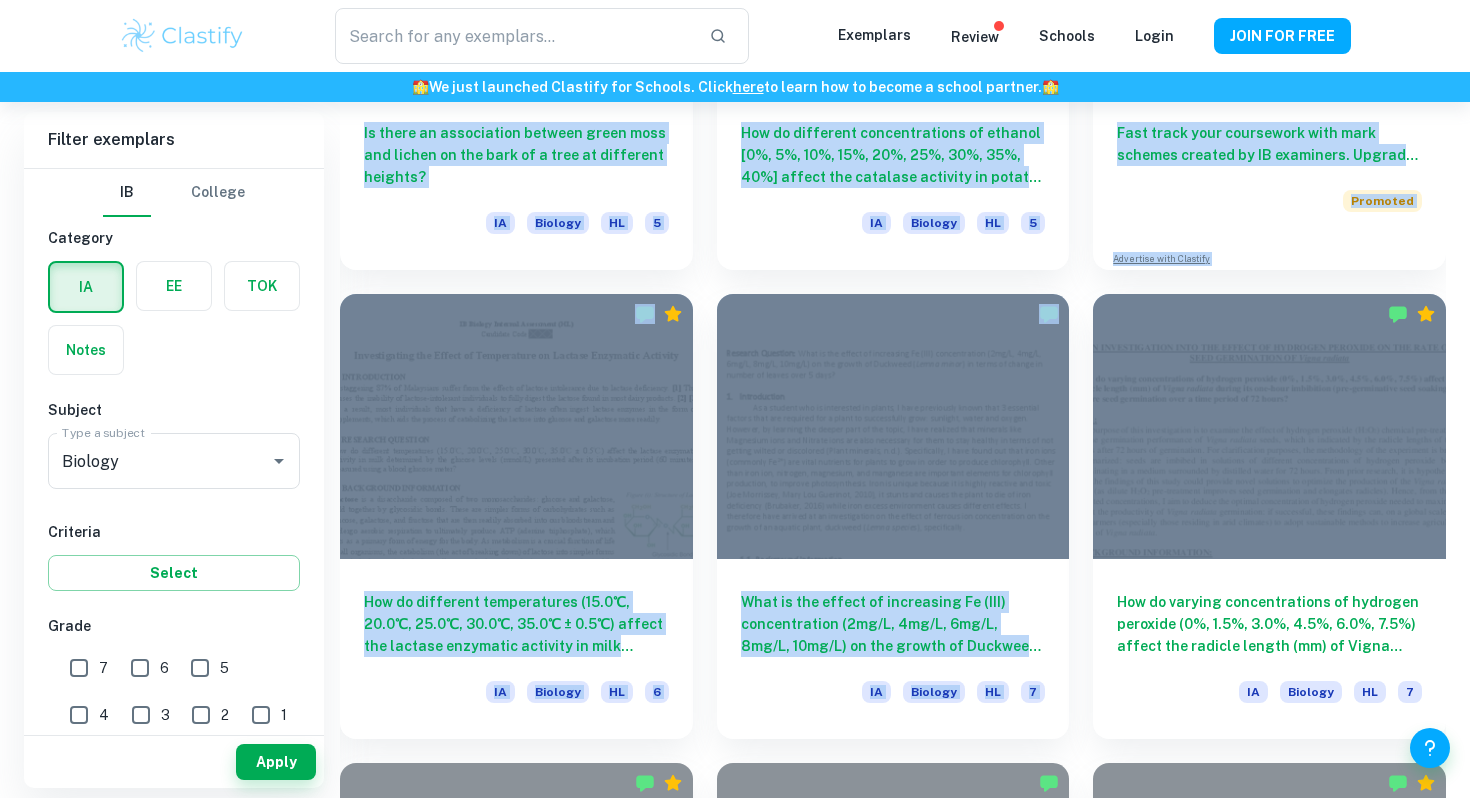 click on "Home IA Biology IB Biology IA examples Type a search phrase to find the most relevant  Biology   IA    examples for you ​ Not sure what to search for? You can always look through our example Internal Assessments below for inspiration. Plant Biology pH Influence Temperature Concentration Fermentation Respiration Bacterial Growth Enzyme Activity Biodegradation Soil and Environmental Conditions Nutritional Content Absorbance Measurements .biodiversity_svg__aa6b3b50-48e0-424a-ba62-957e11230d50{fill:none;stroke:#000;stroke-linecap:round;stroke-miterlimit:10} Biodiversity Statistics and Correlation Biomass Measurements Antibacterial Properties Pollutants and Environment Genetics All Biology IA Examples Filter Filter exemplars IB College Category IA EE TOK Notes Subject Type a subject Biology Type a subject Criteria Select Grade 7 6 5 4 3 2 1 Level HL SL Session May 2026 May 2025 November 2024 May 2024 November 2023 May 2023 November 2022 May 2022 November 2021 May 2021 Other   Apply Filter exemplars IB College IA" at bounding box center (735, 1175) 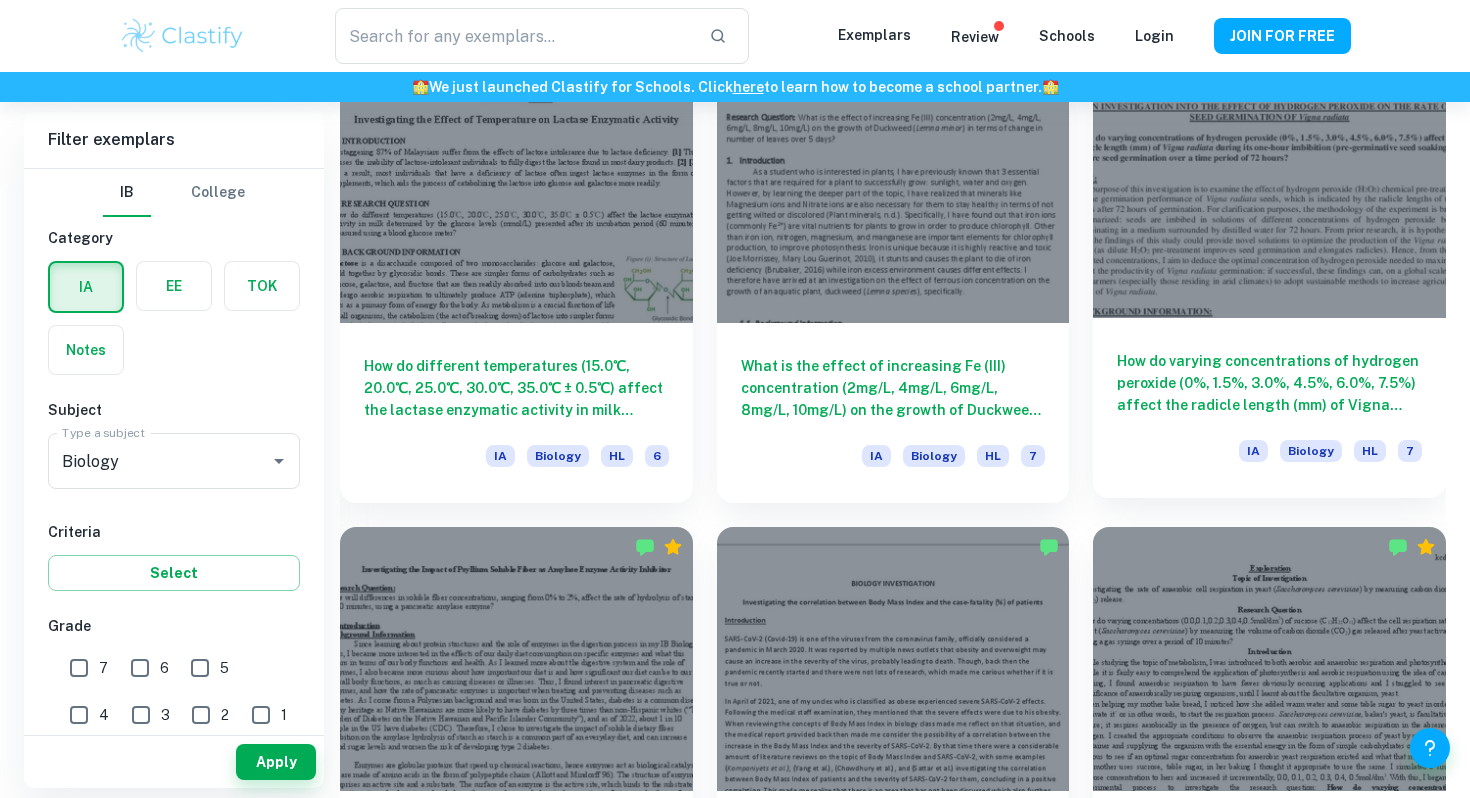 scroll, scrollTop: 6771, scrollLeft: 0, axis: vertical 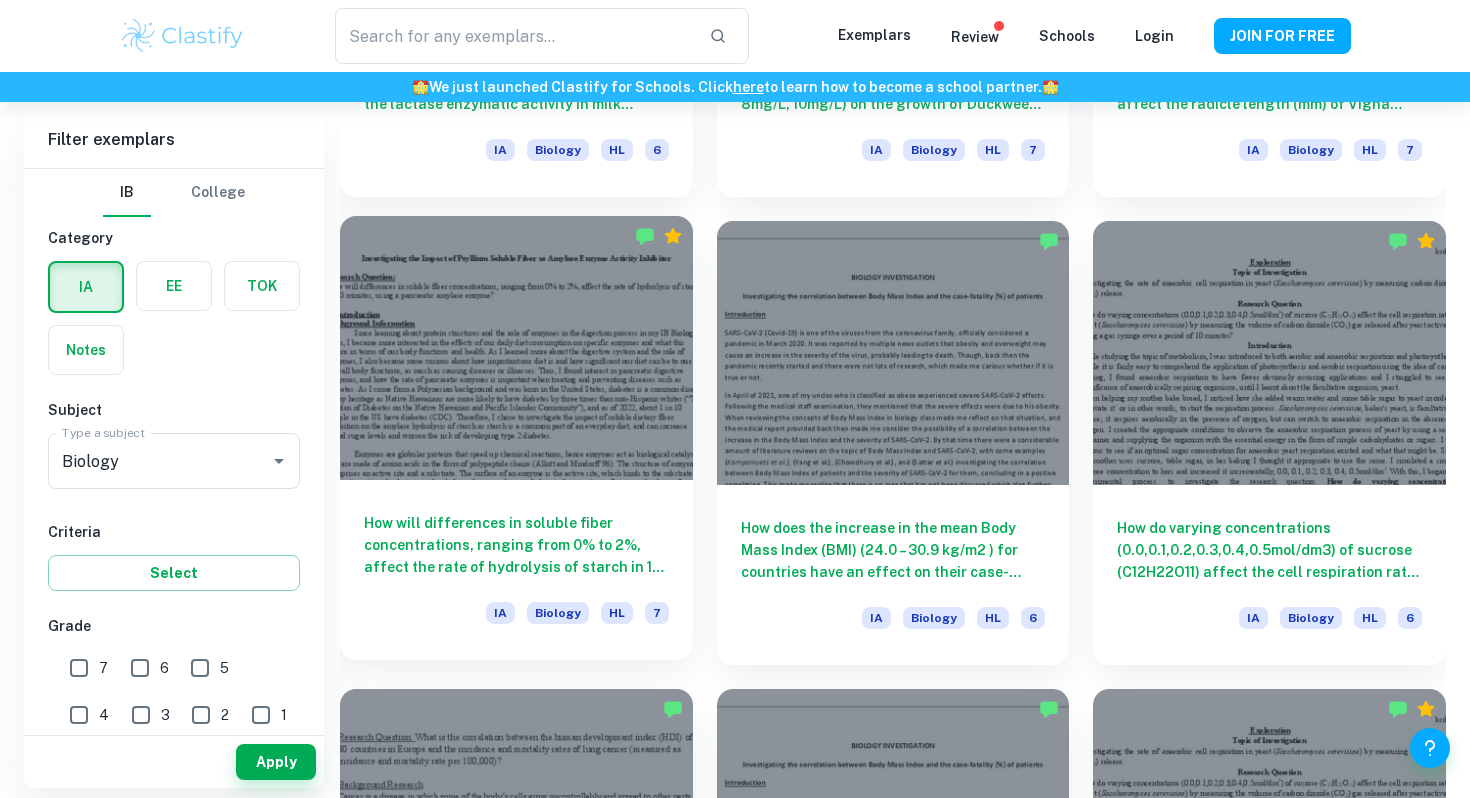 click at bounding box center [516, 348] 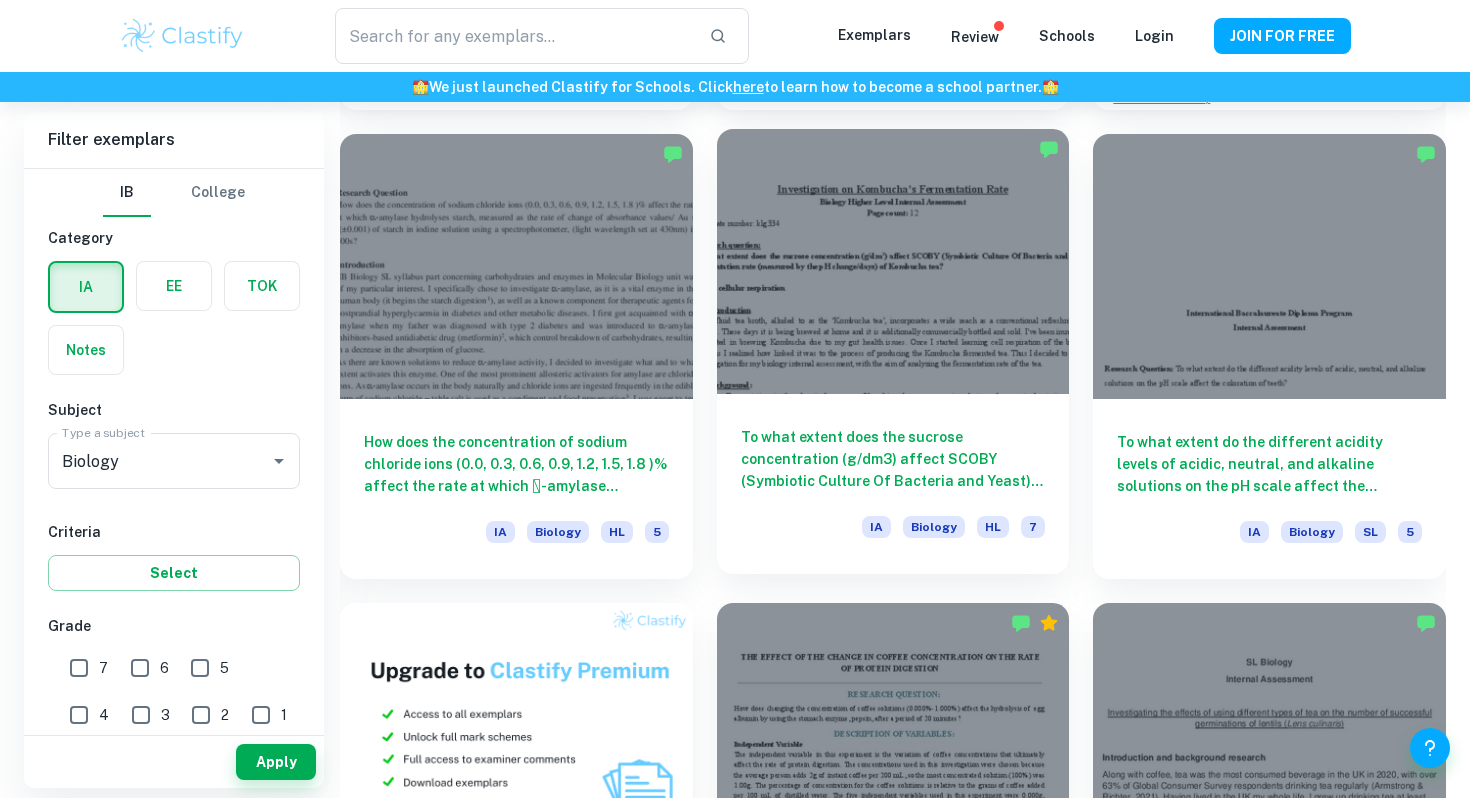 scroll, scrollTop: 8555, scrollLeft: 0, axis: vertical 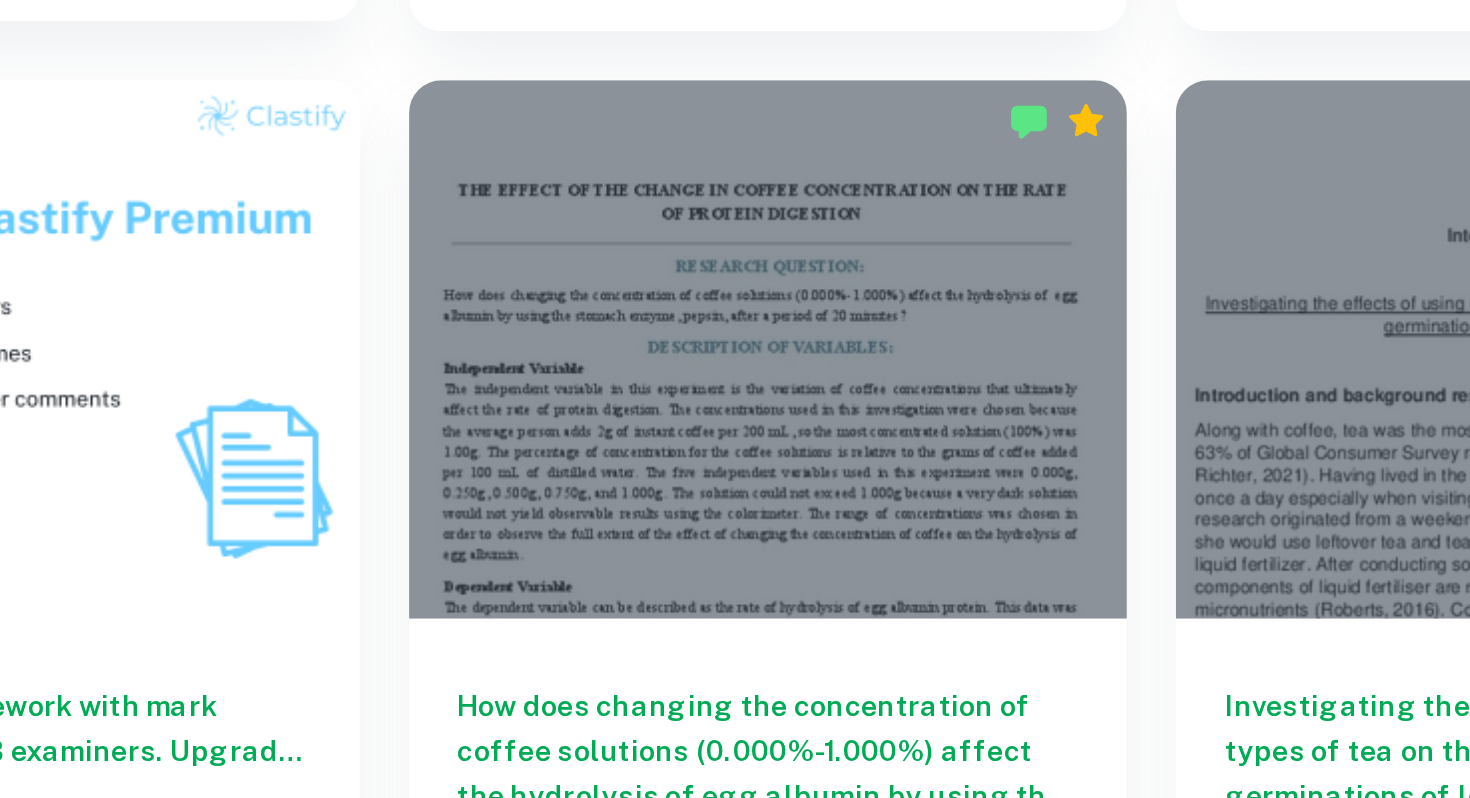 drag, startPoint x: 1189, startPoint y: 320, endPoint x: 572, endPoint y: 211, distance: 626.5541 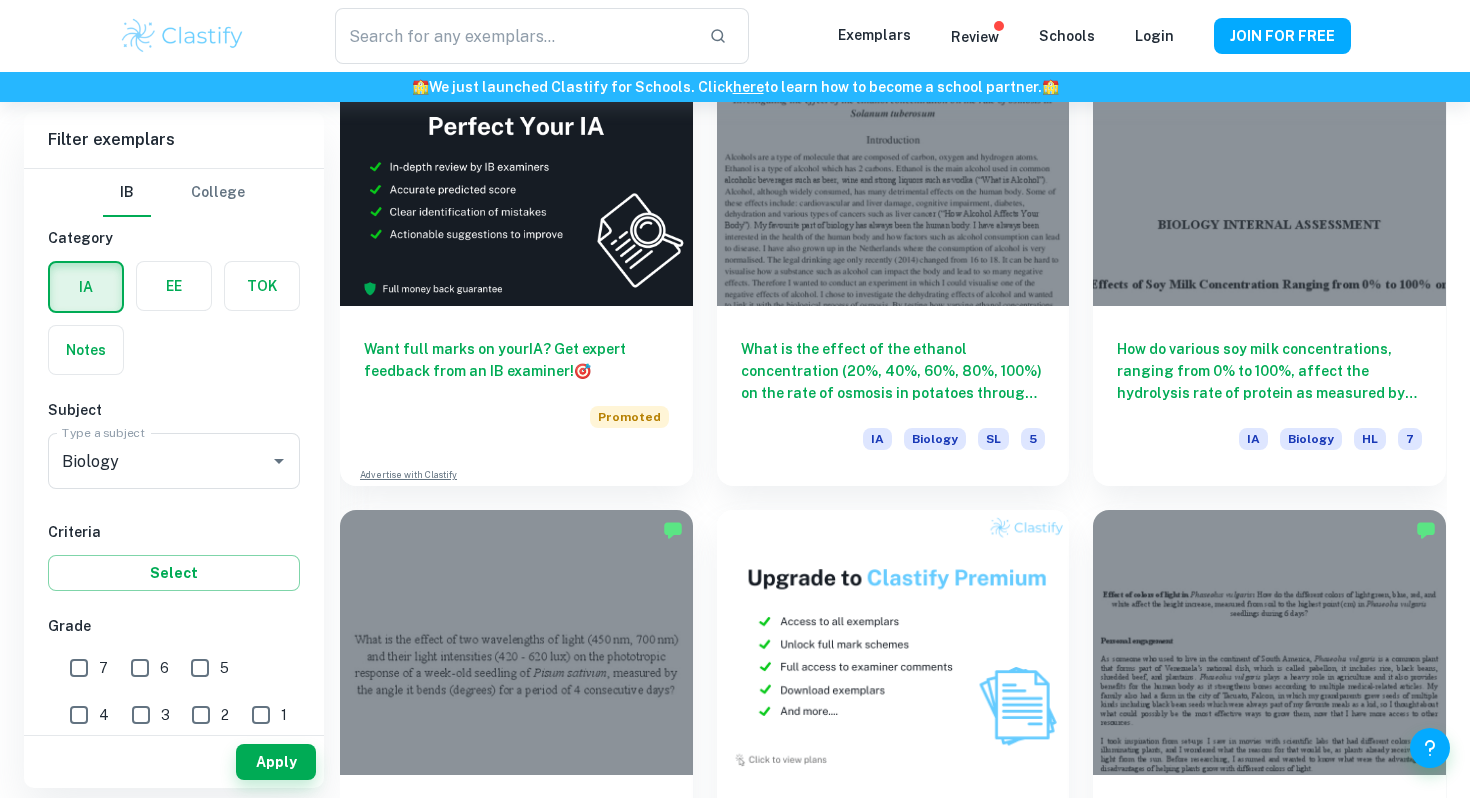 scroll, scrollTop: 2745, scrollLeft: 0, axis: vertical 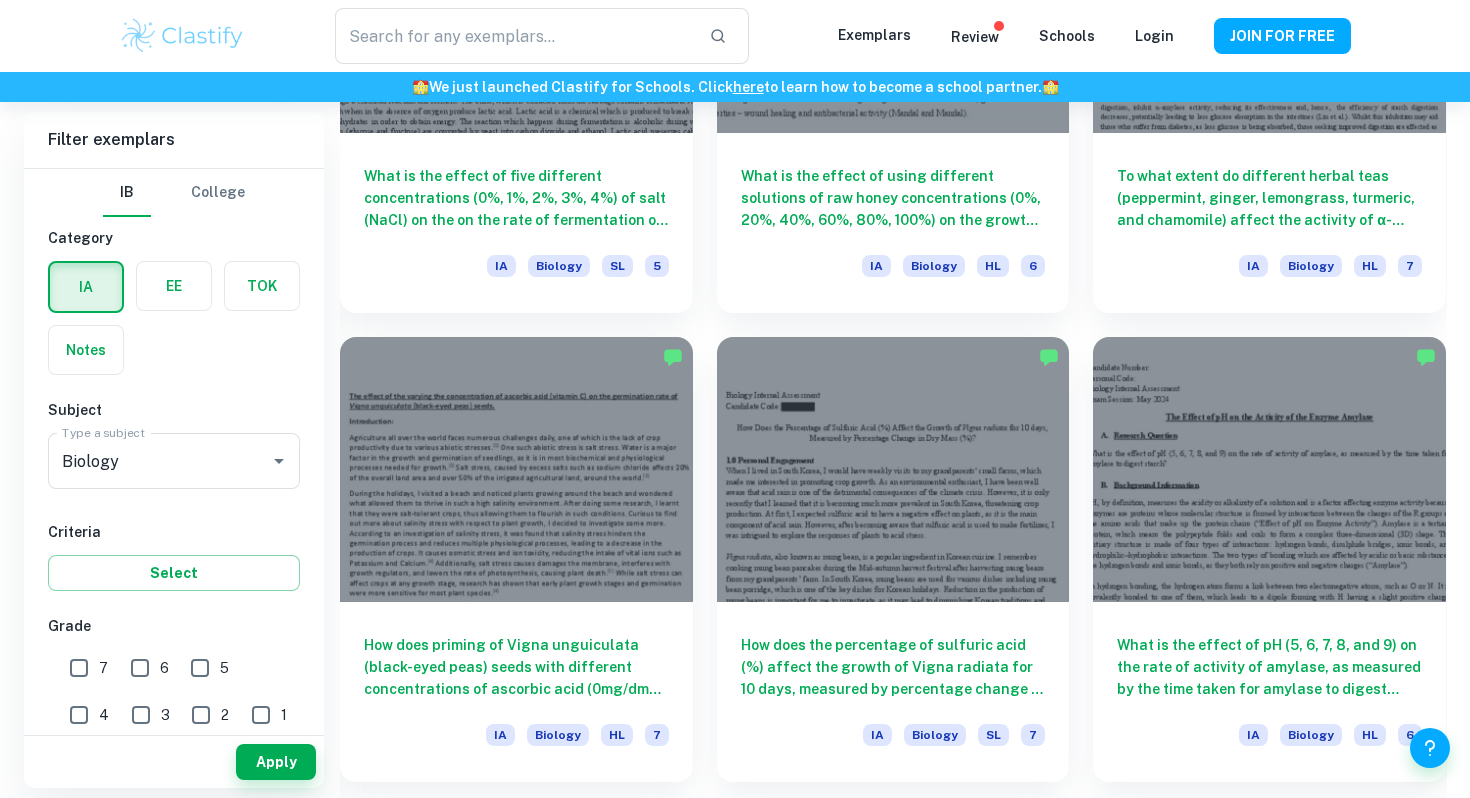 click on "7" at bounding box center [79, 668] 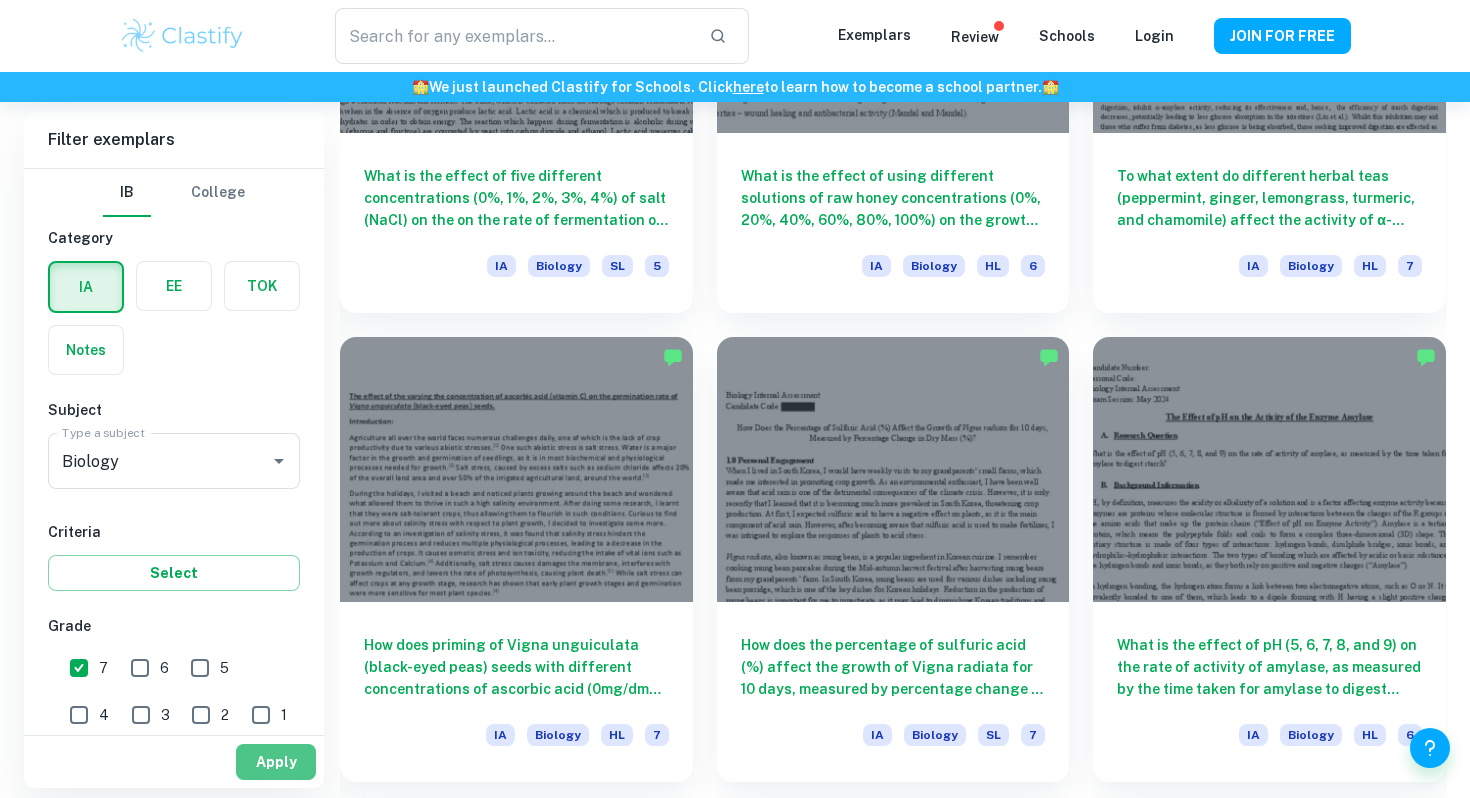 click on "Apply" at bounding box center [276, 762] 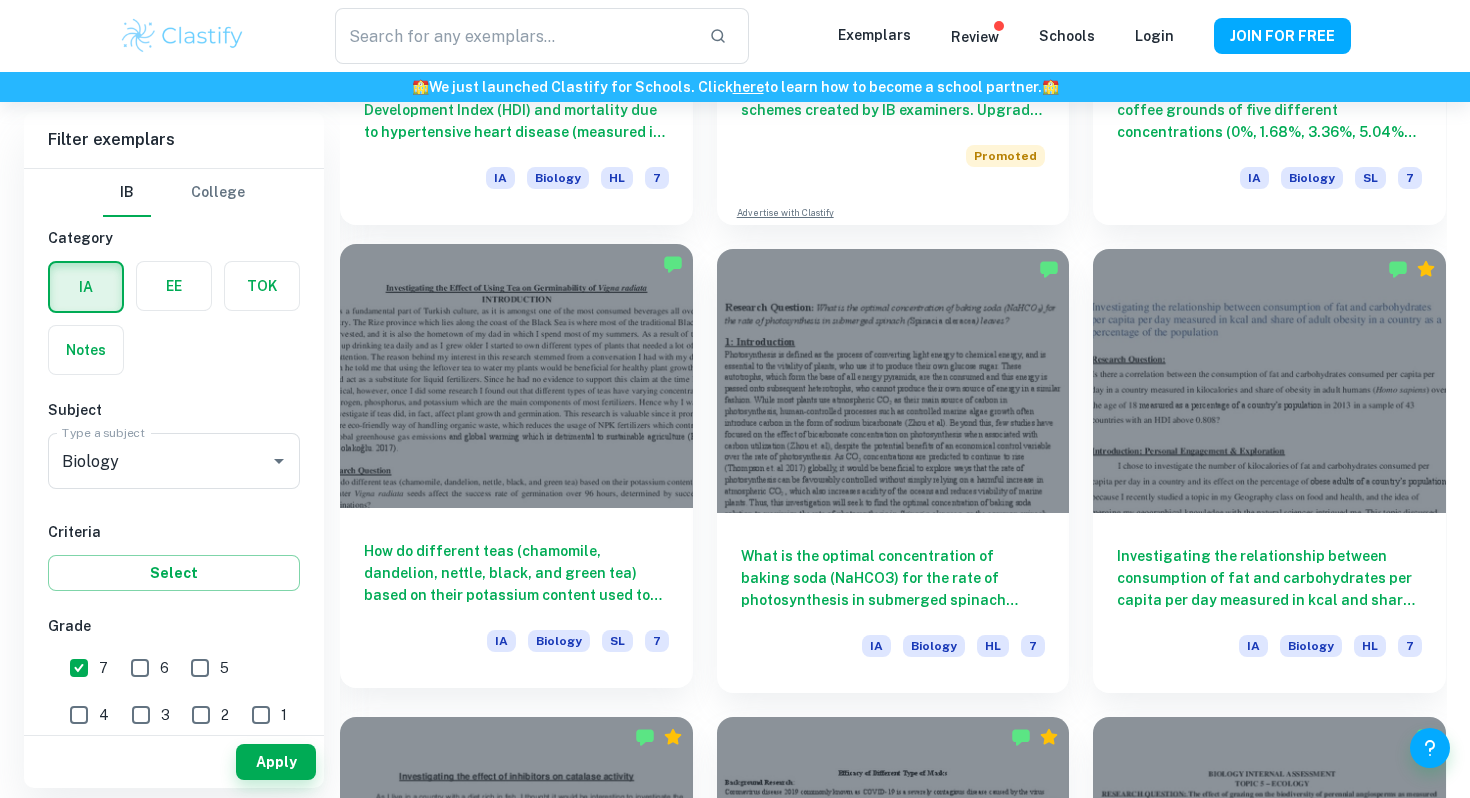 scroll, scrollTop: 11731, scrollLeft: 0, axis: vertical 